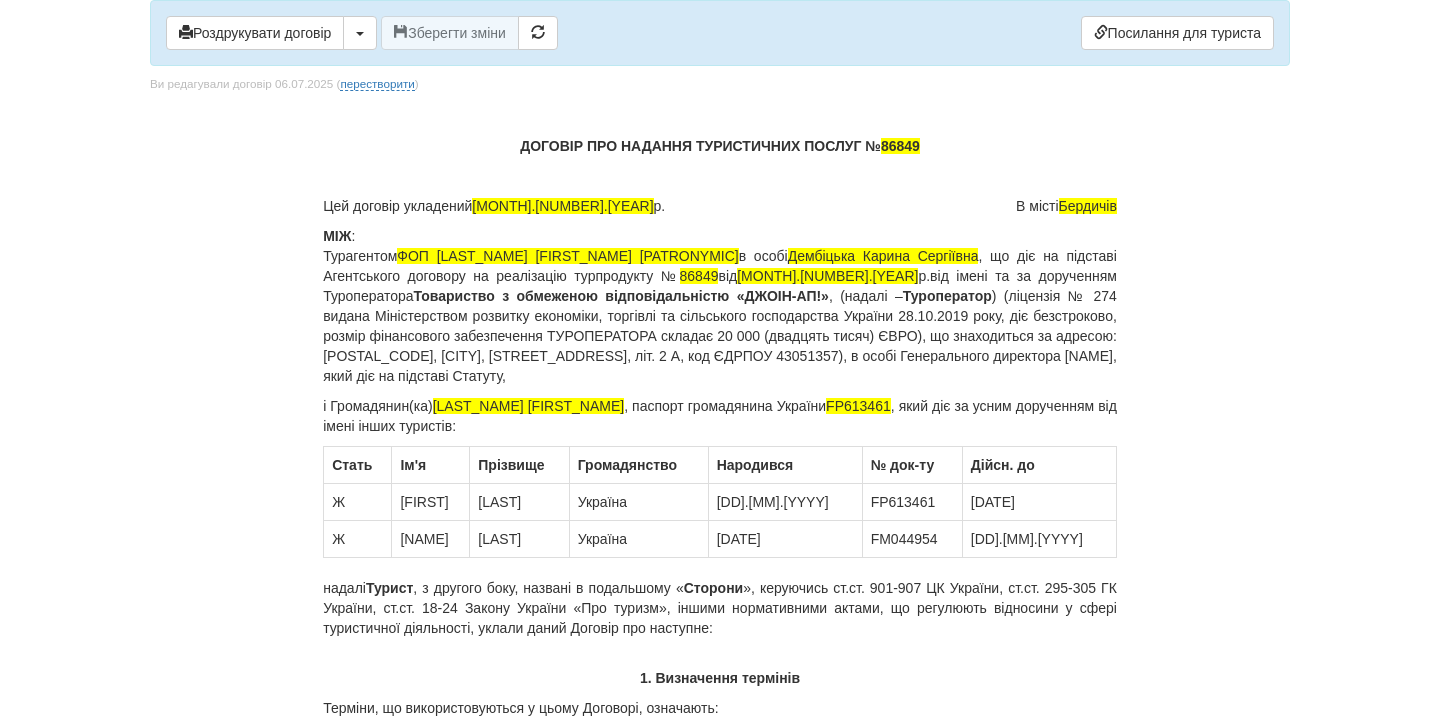 scroll, scrollTop: 0, scrollLeft: 0, axis: both 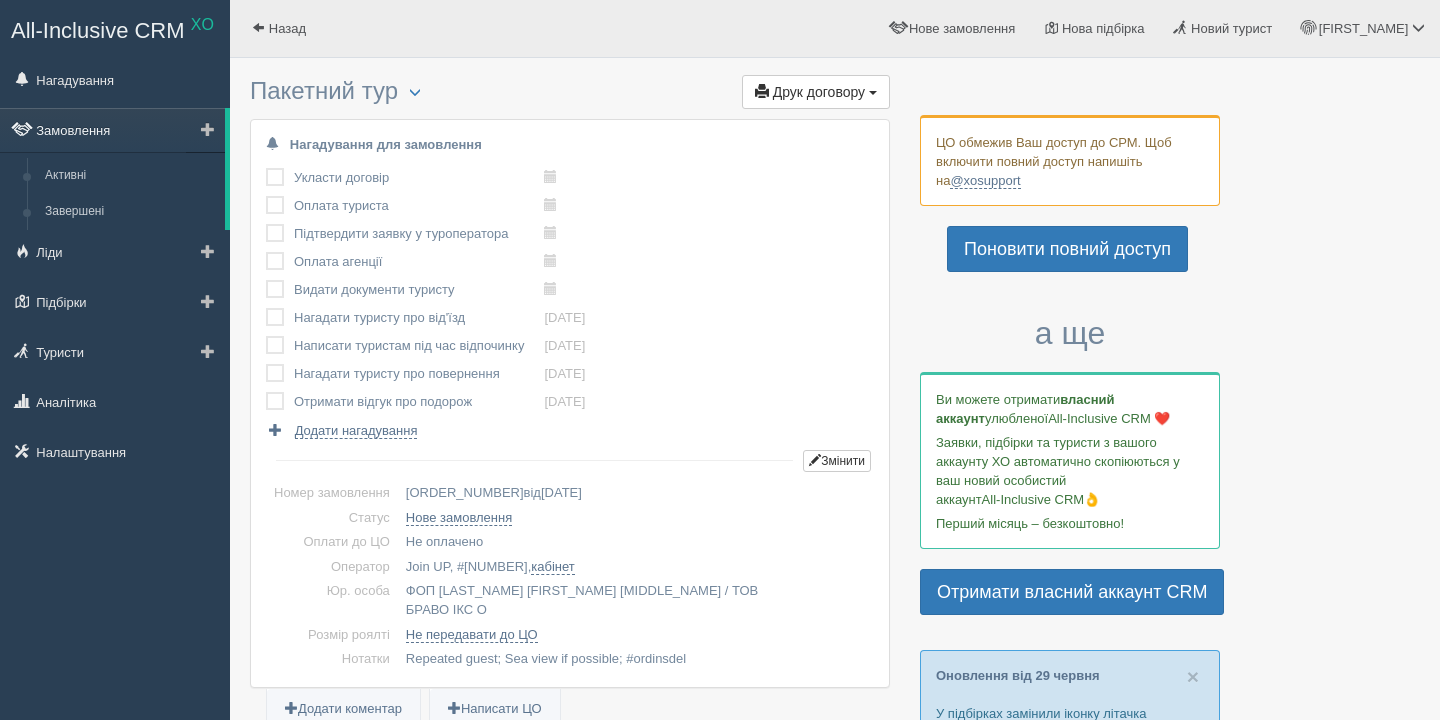click on "Замовлення" at bounding box center (112, 130) 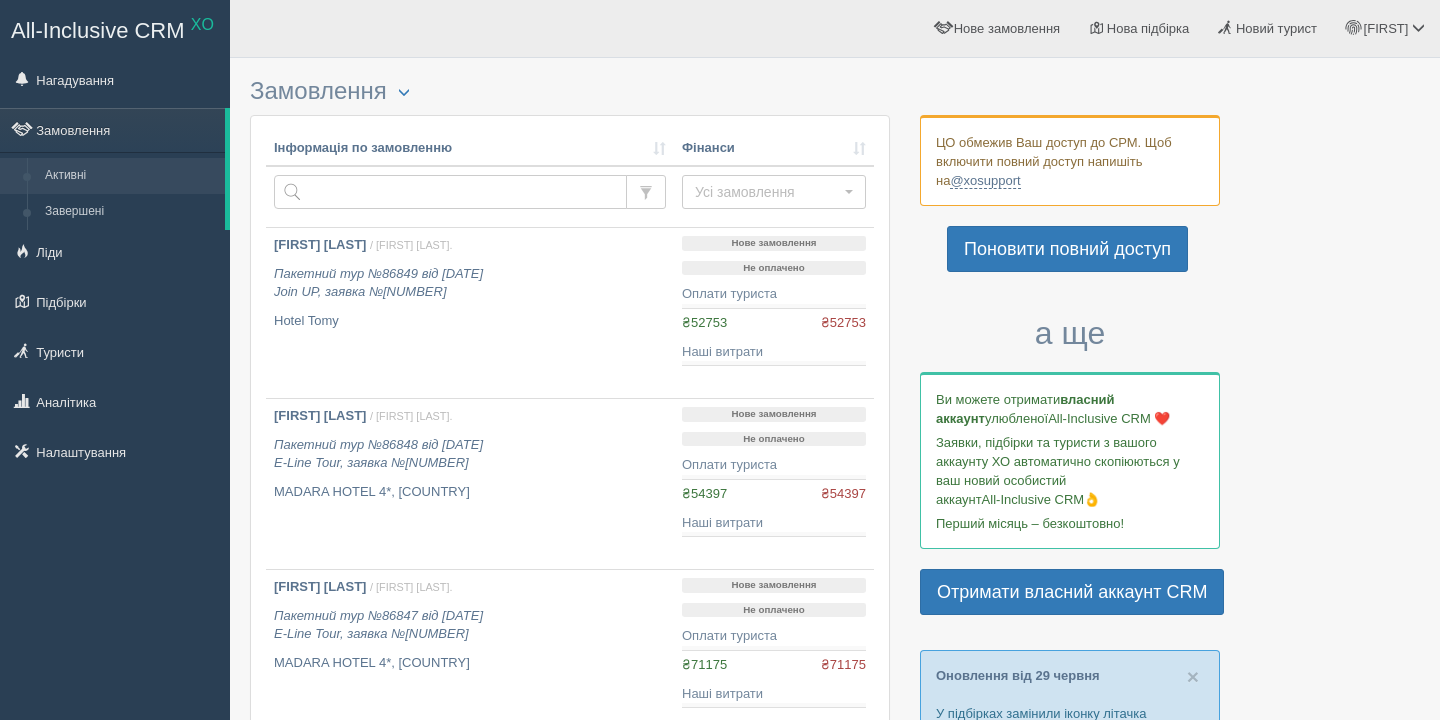 scroll, scrollTop: 0, scrollLeft: 0, axis: both 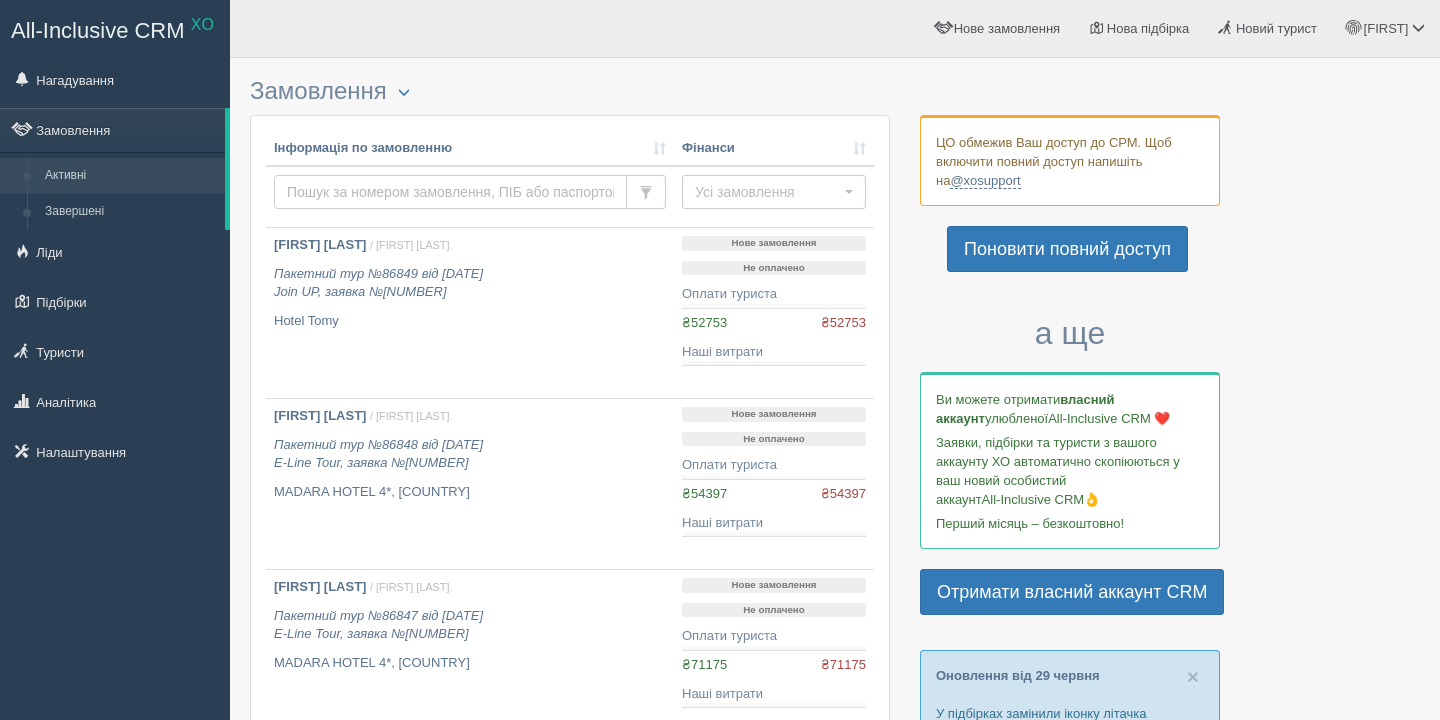 click at bounding box center (450, 192) 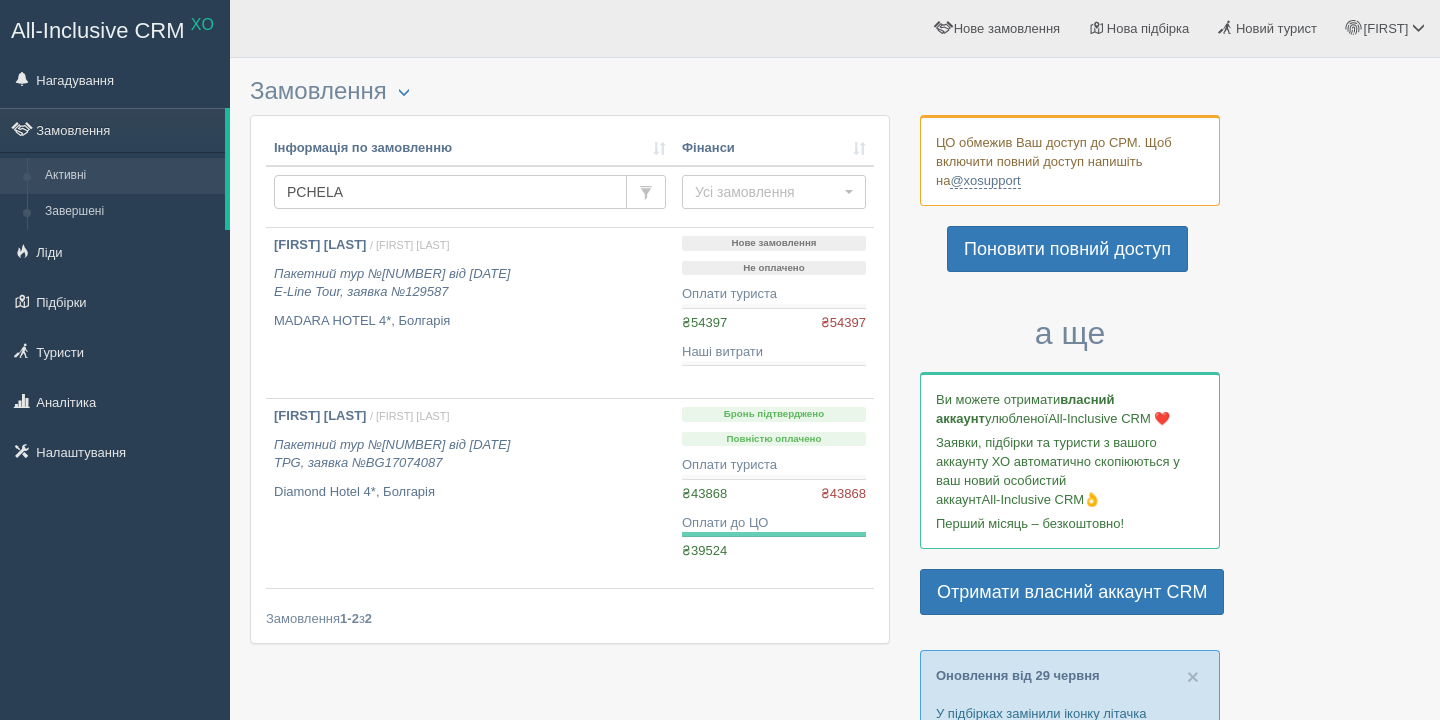 scroll, scrollTop: 0, scrollLeft: 0, axis: both 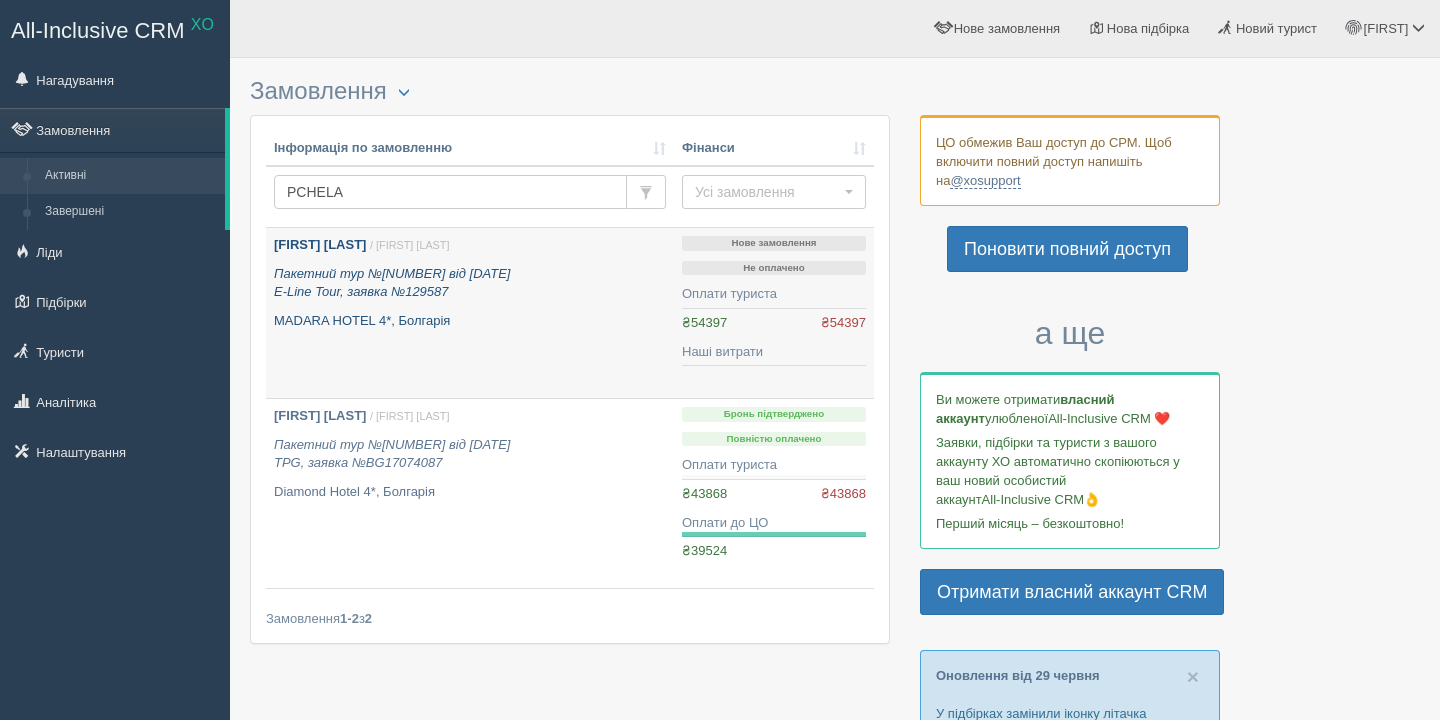 click on "[FIRST] [LAST]" at bounding box center (320, 244) 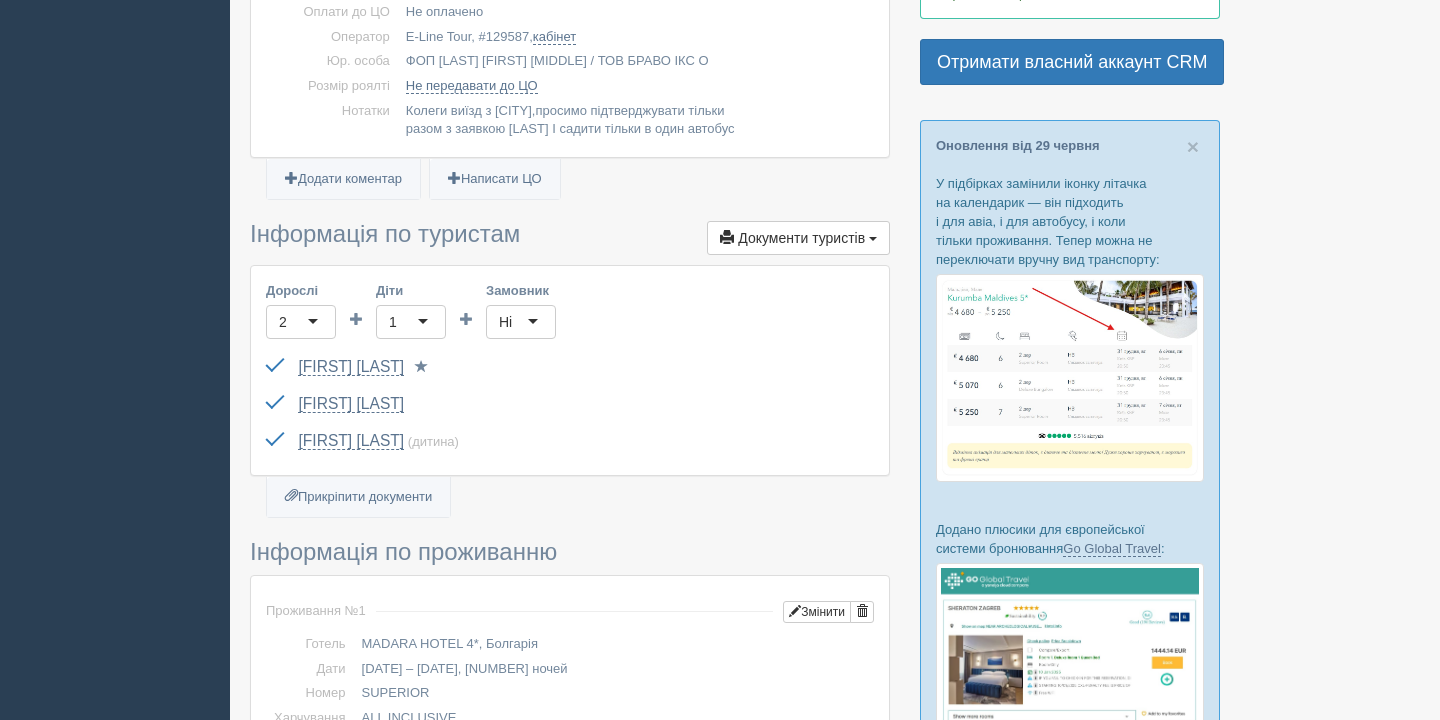 scroll, scrollTop: 624, scrollLeft: 0, axis: vertical 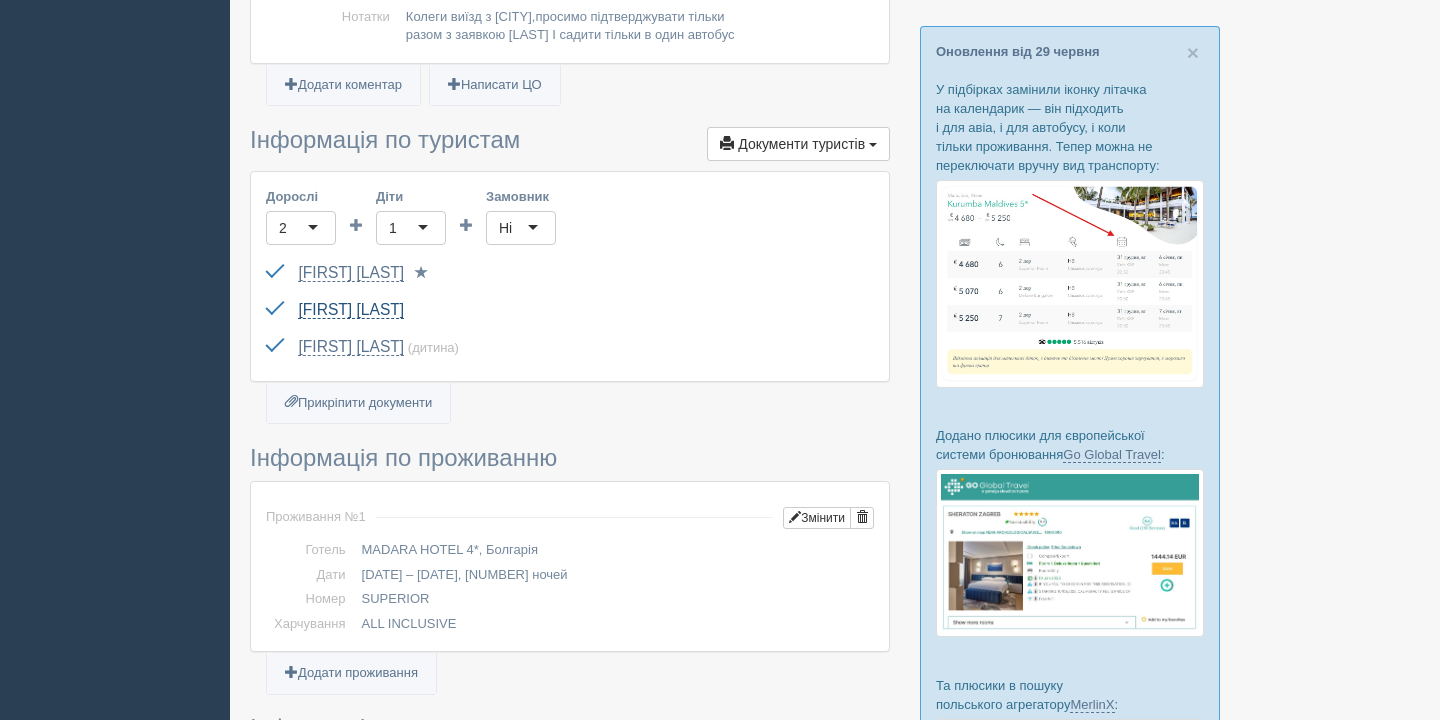 click on "[FIRST] [LAST]" at bounding box center [351, 310] 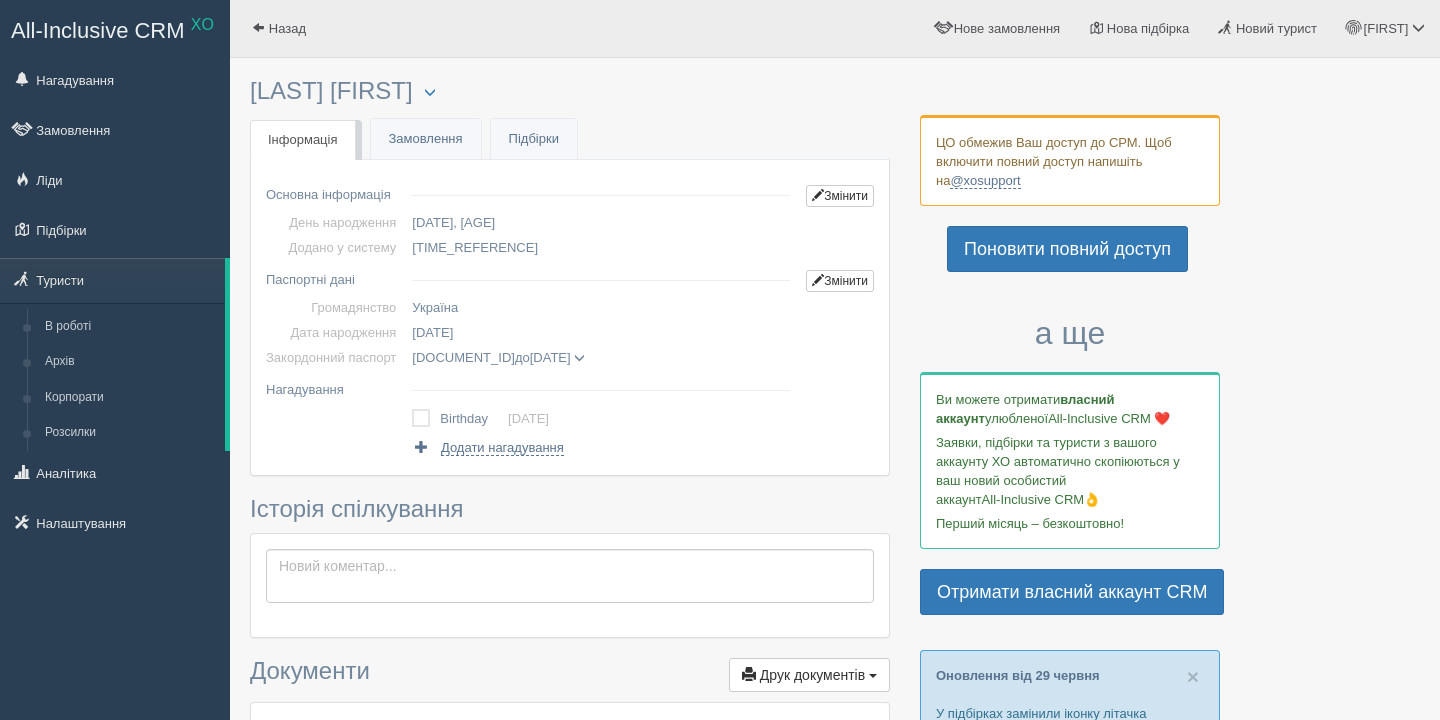 scroll, scrollTop: 0, scrollLeft: 0, axis: both 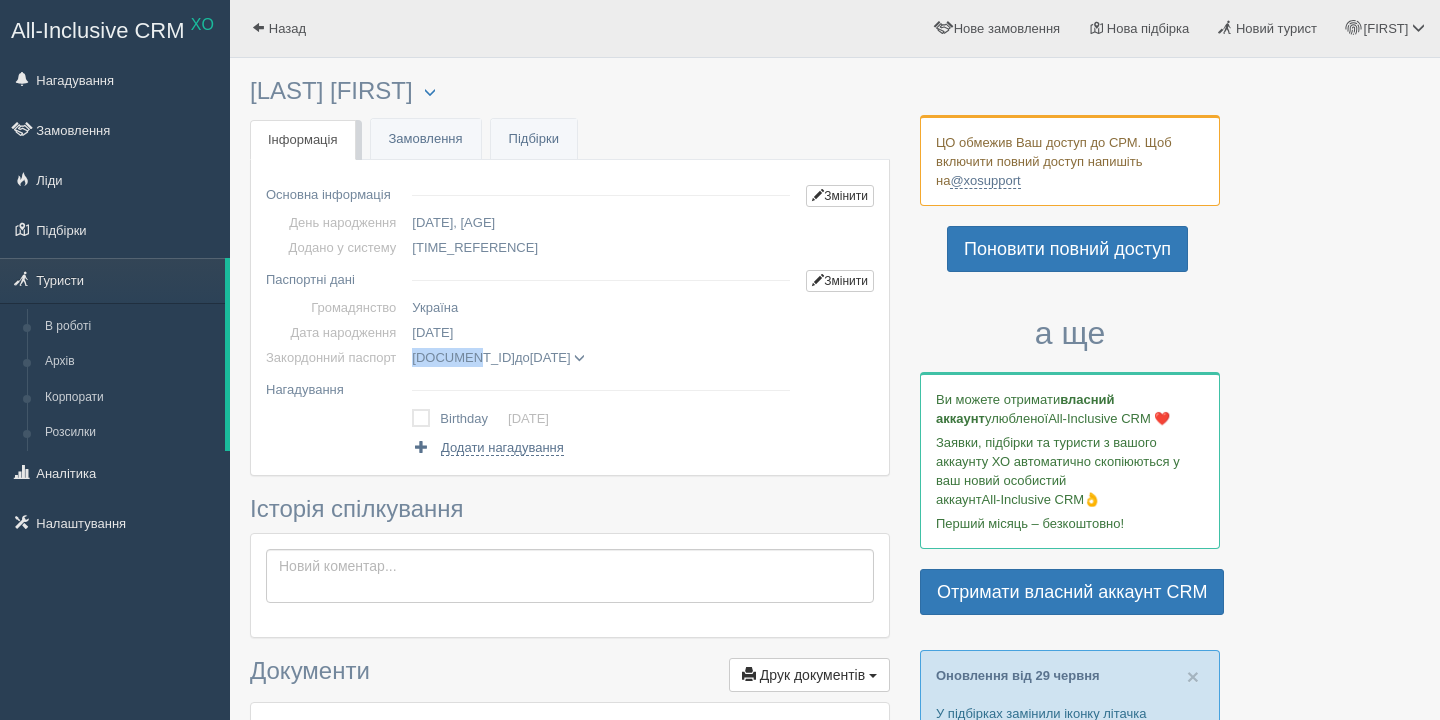 drag, startPoint x: 486, startPoint y: 357, endPoint x: 419, endPoint y: 357, distance: 67 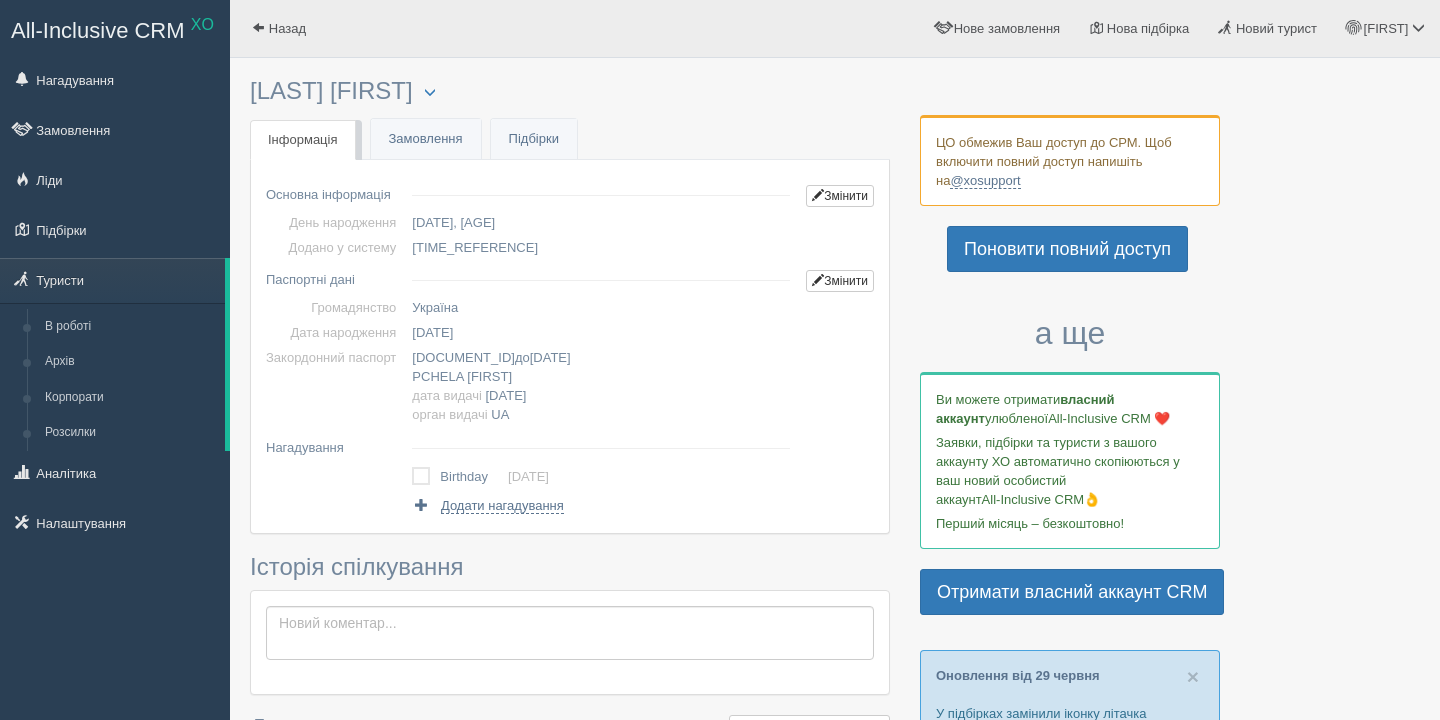 click on "[DOCUMENT_ID] до [DATE]
[LAST] [FIRST]
дата видачі [DATE]
орган видачі [COUNTRY_CODE]" at bounding box center (601, 222) 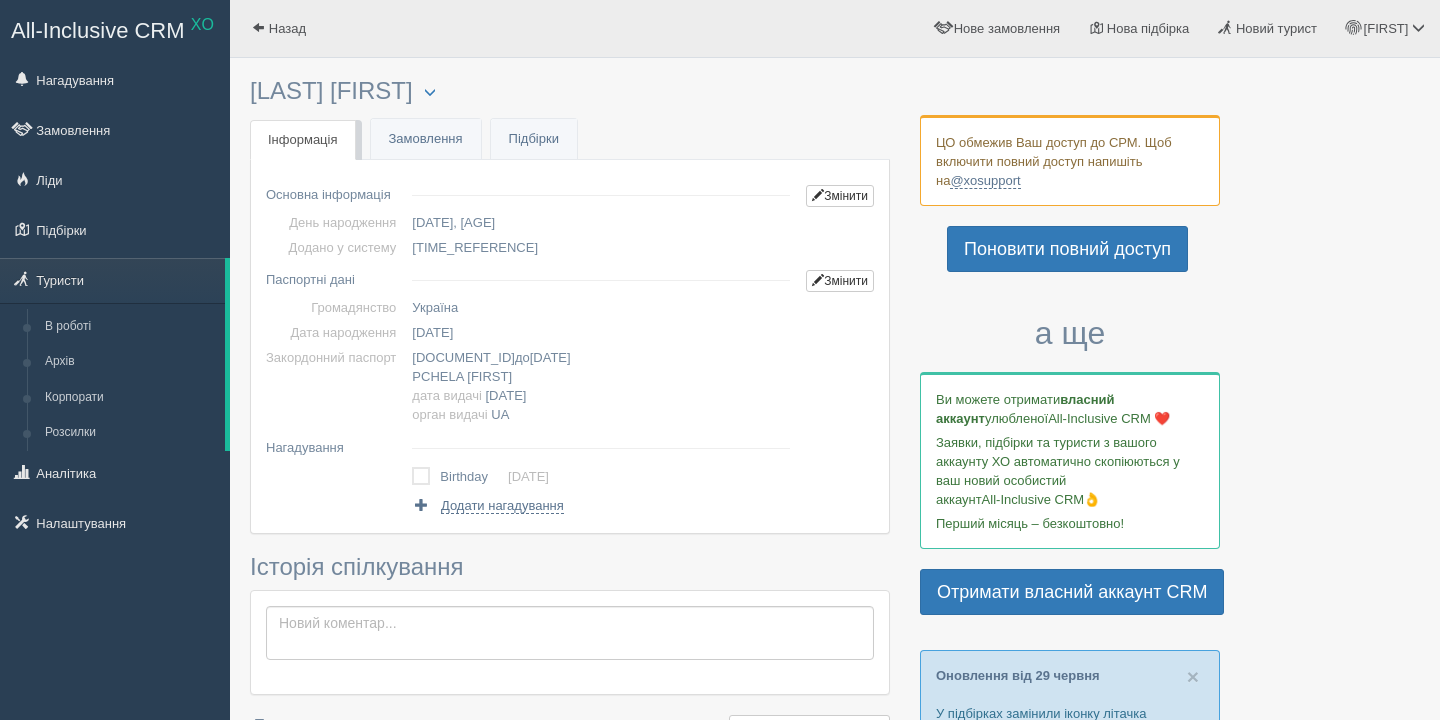 copy on "[DATE]" 